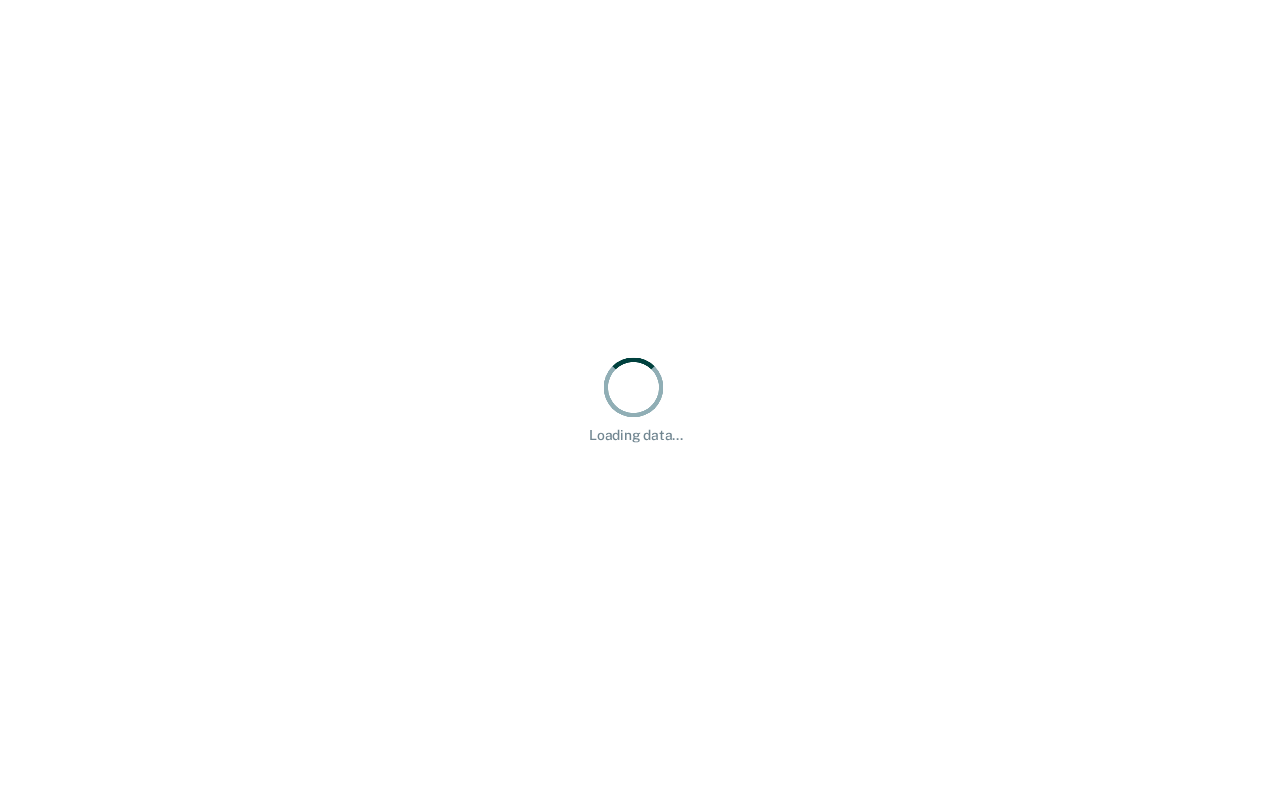 scroll, scrollTop: 0, scrollLeft: 0, axis: both 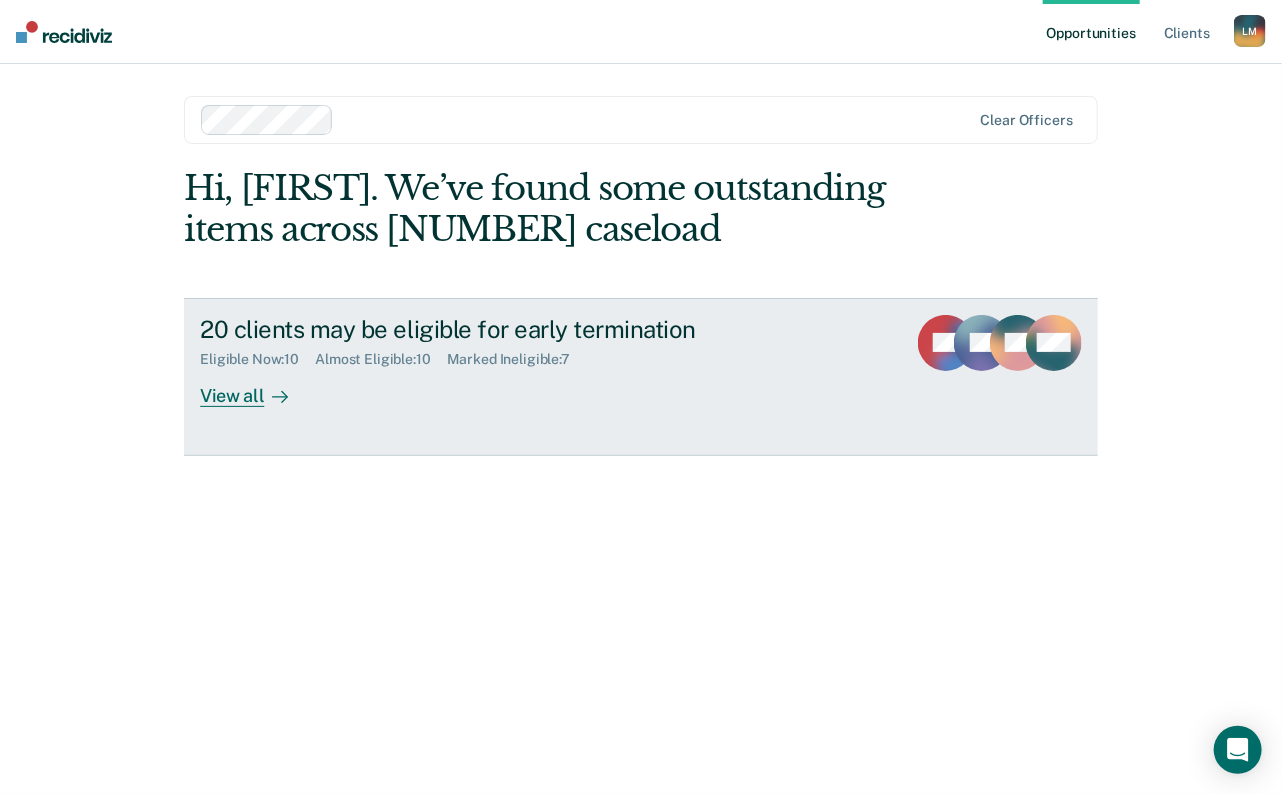 click on "View all" at bounding box center (256, 387) 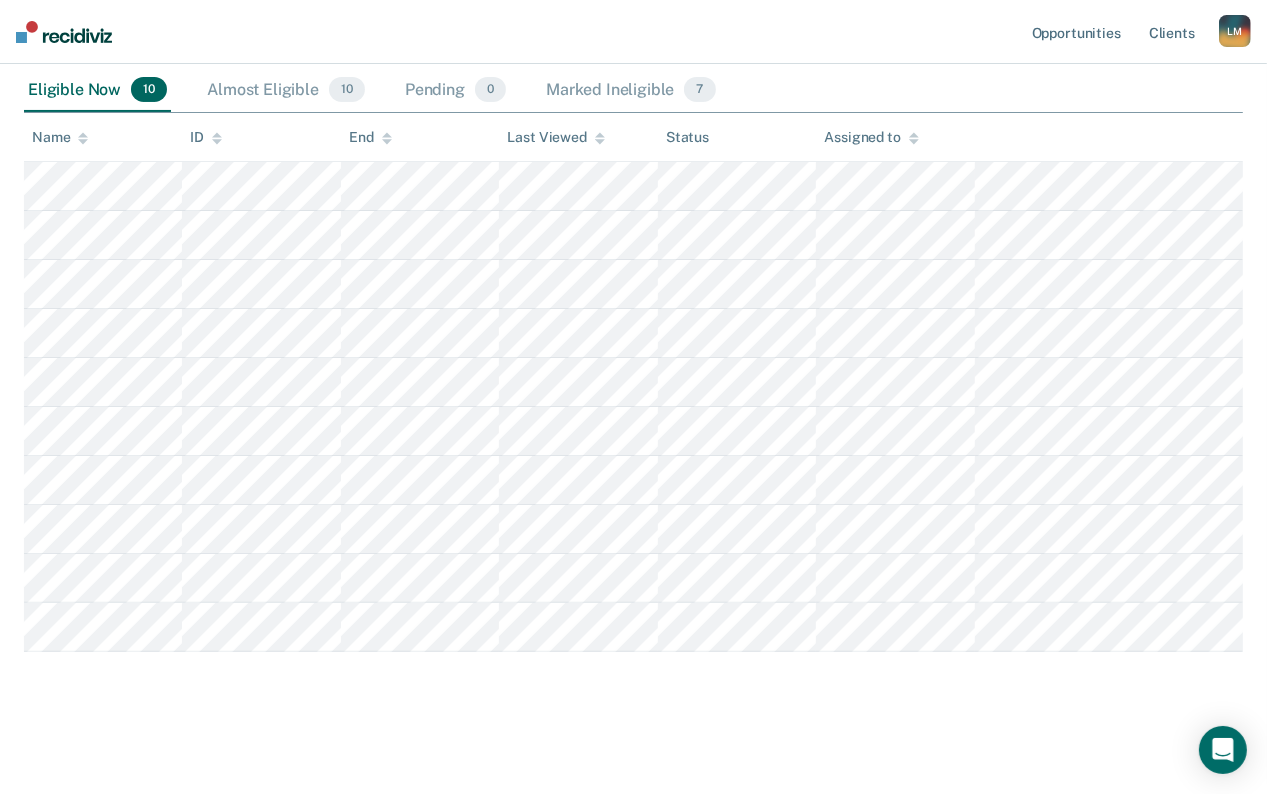 scroll, scrollTop: 234, scrollLeft: 0, axis: vertical 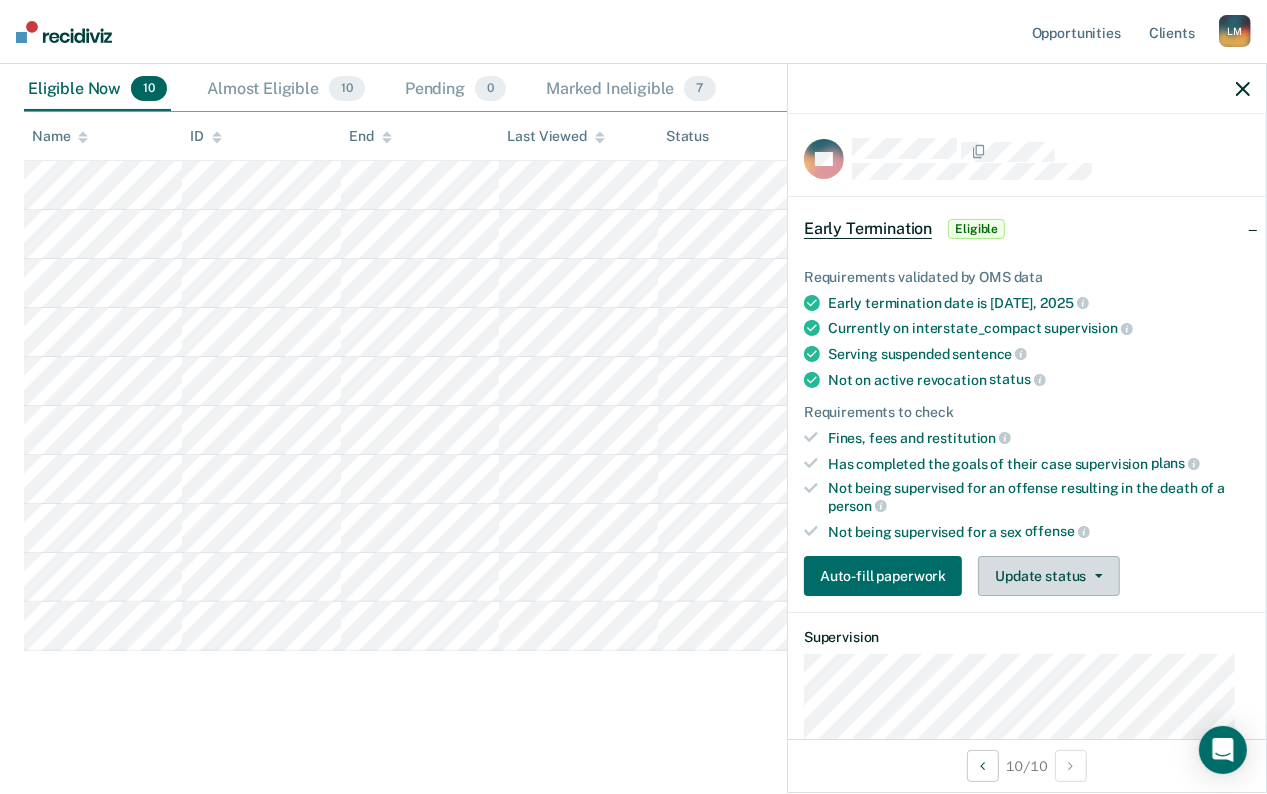 click at bounding box center (1099, 576) 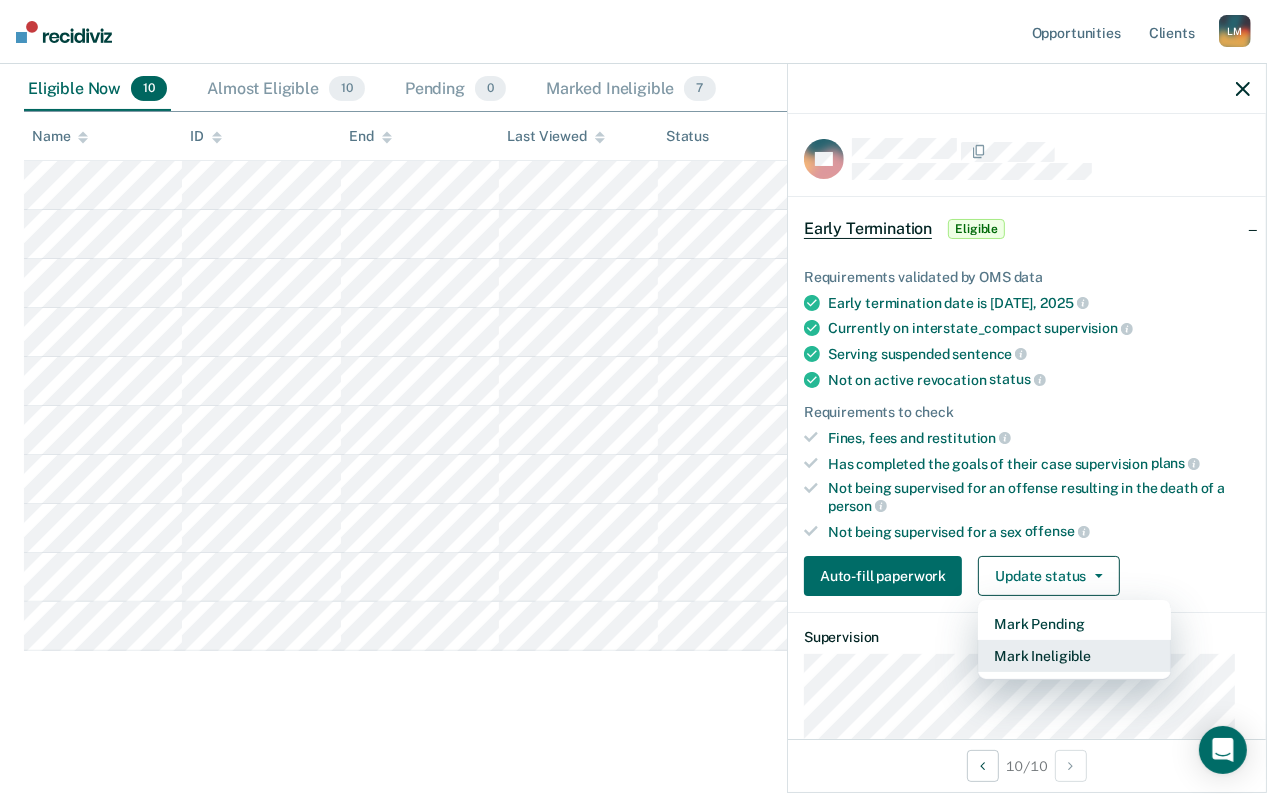 click on "Mark Ineligible" at bounding box center [1074, 656] 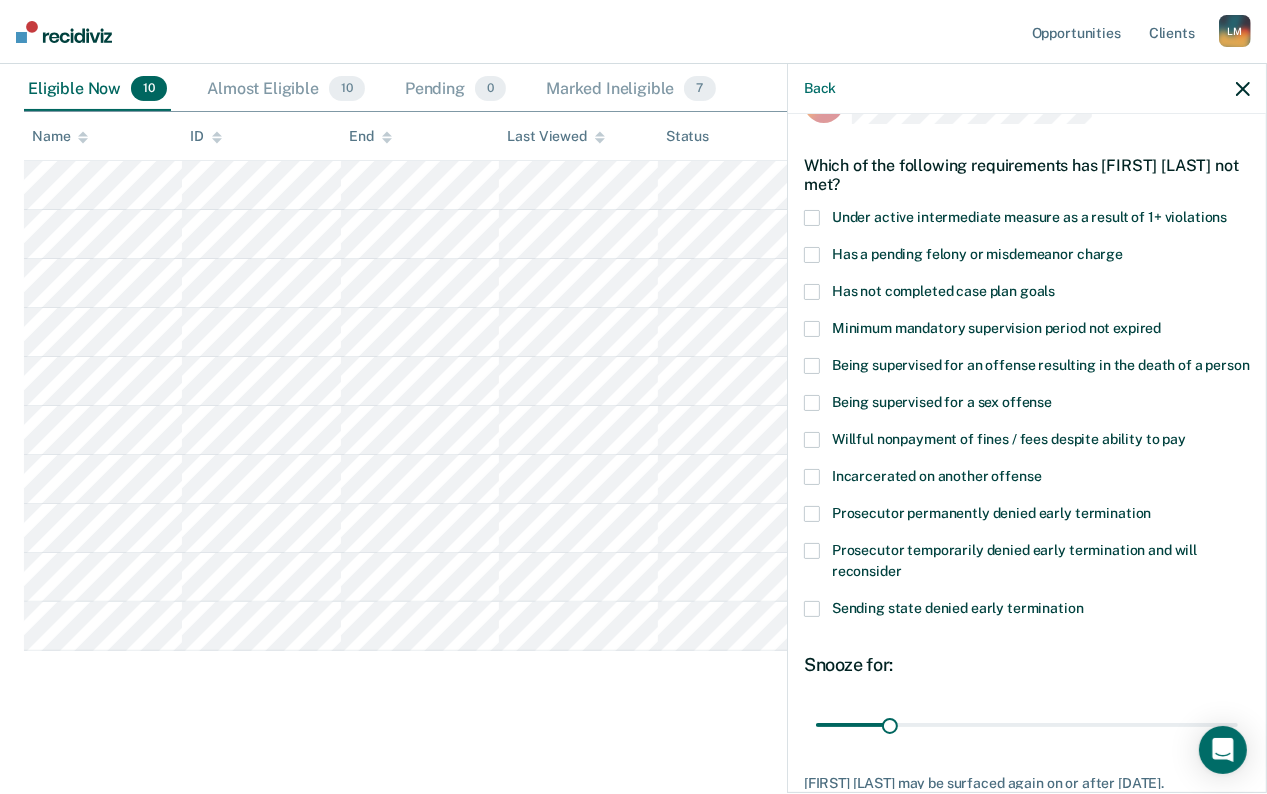 scroll, scrollTop: 200, scrollLeft: 0, axis: vertical 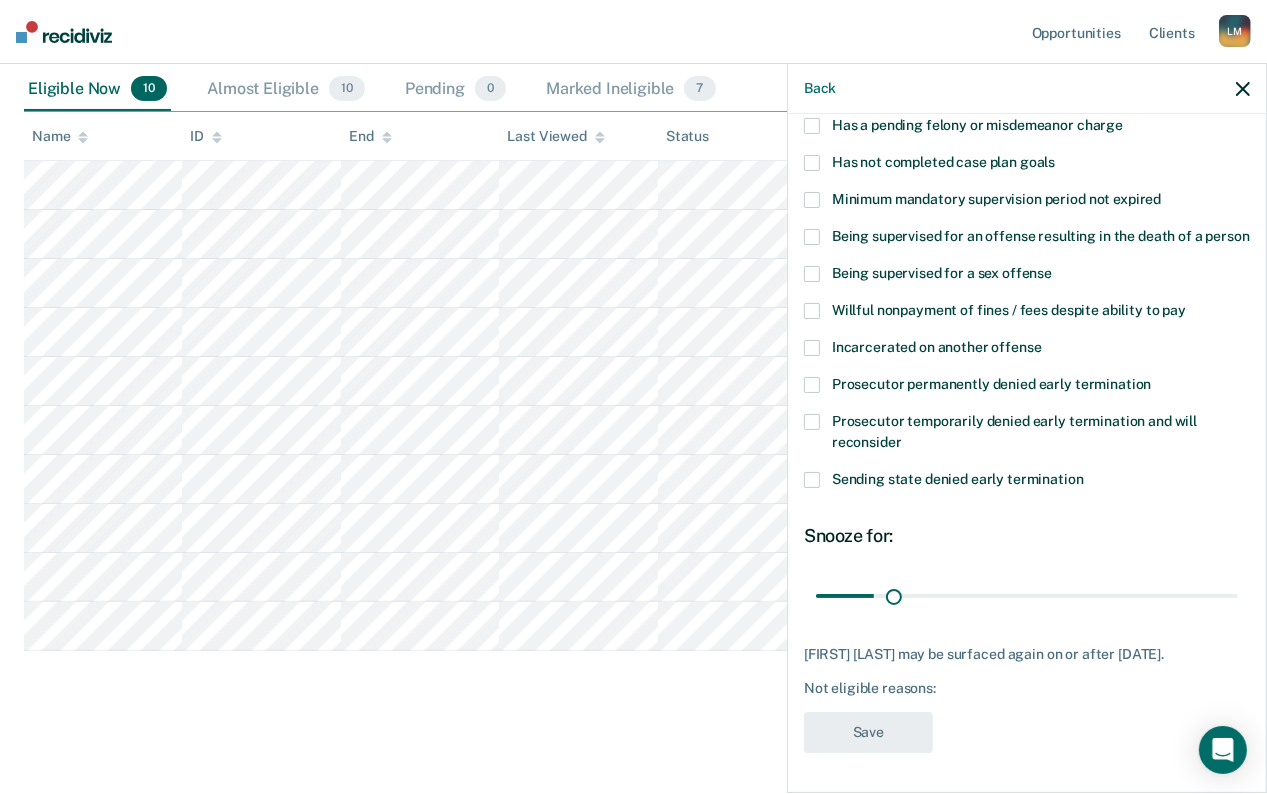 drag, startPoint x: 883, startPoint y: 602, endPoint x: 891, endPoint y: 549, distance: 53.600372 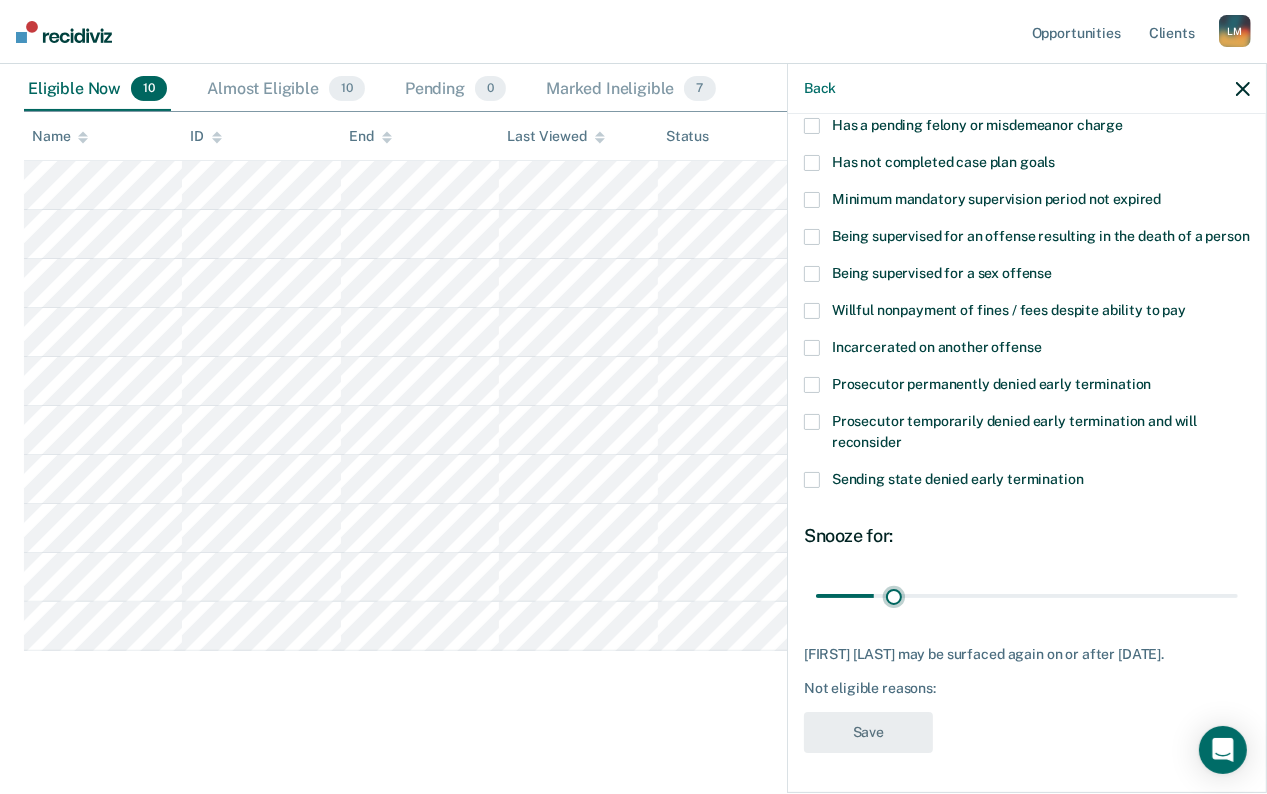 type on "32" 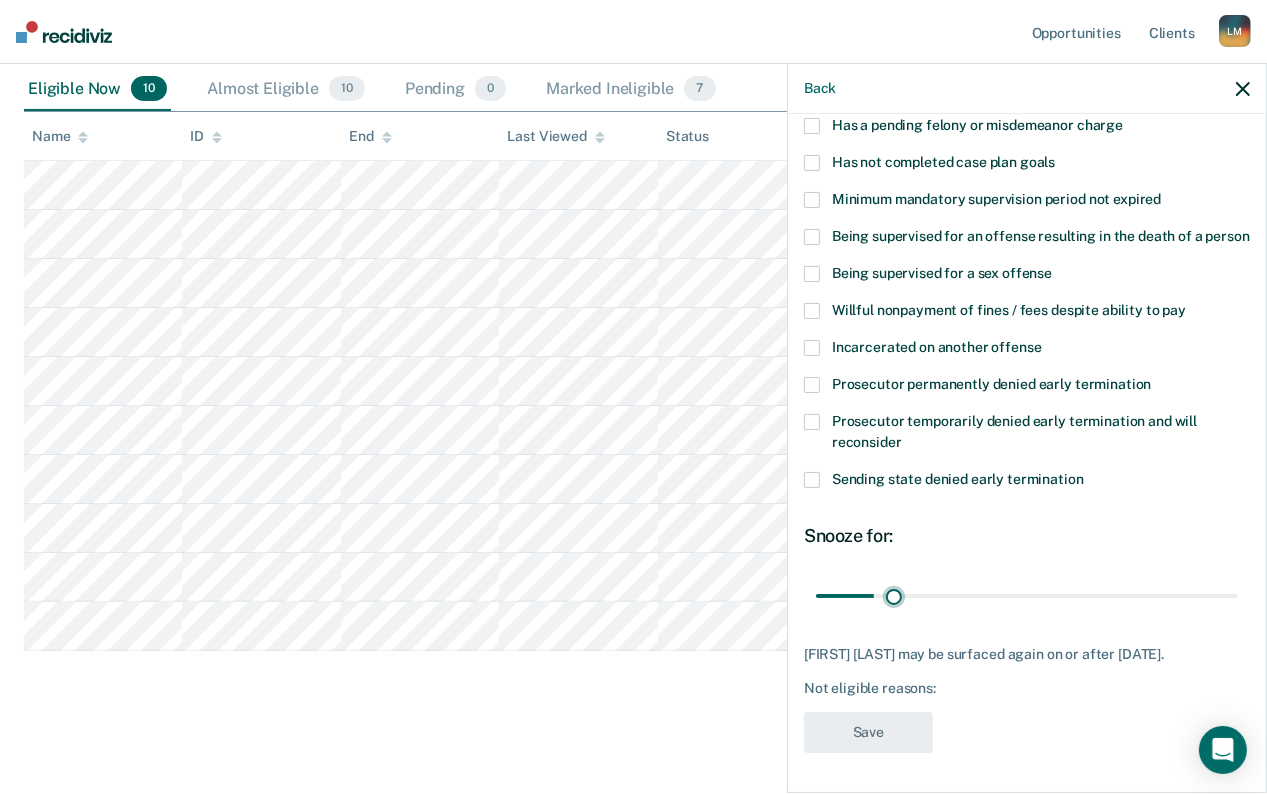 click at bounding box center [1027, 596] 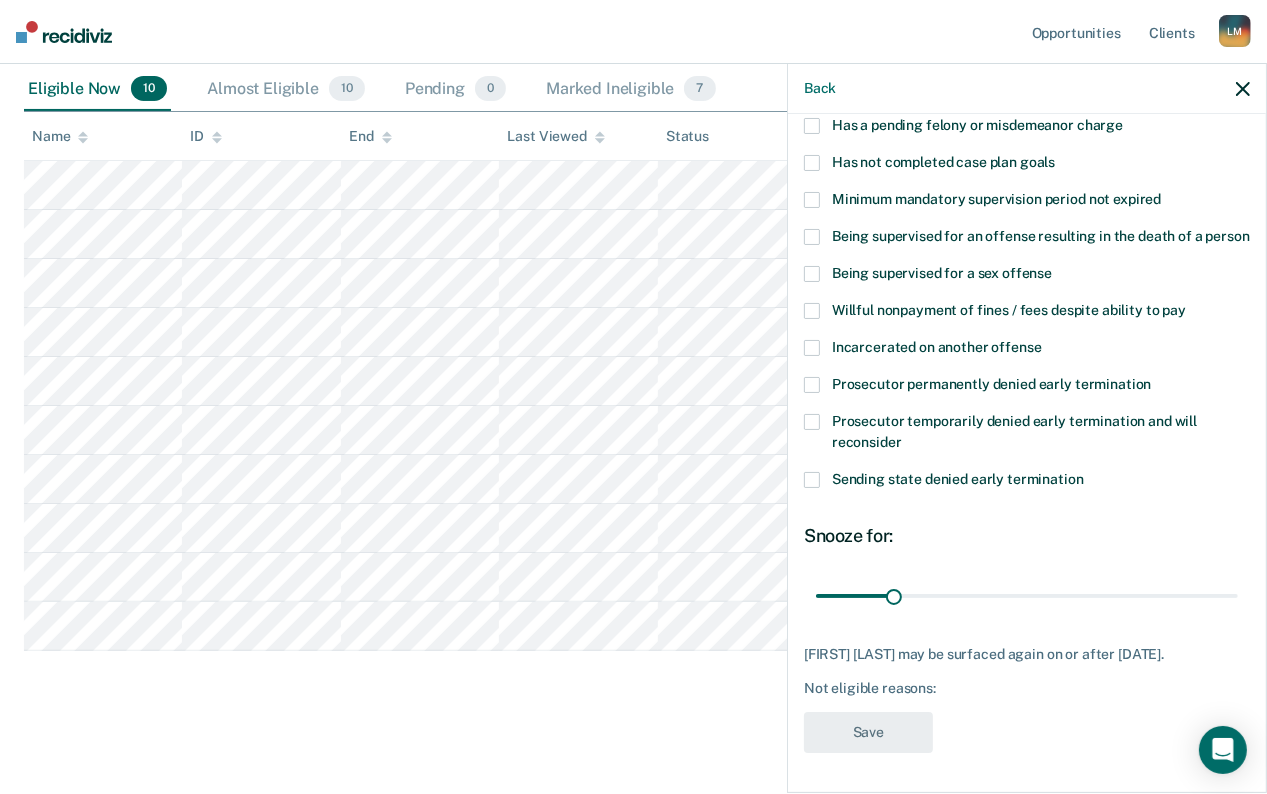 click at bounding box center (1243, 89) 